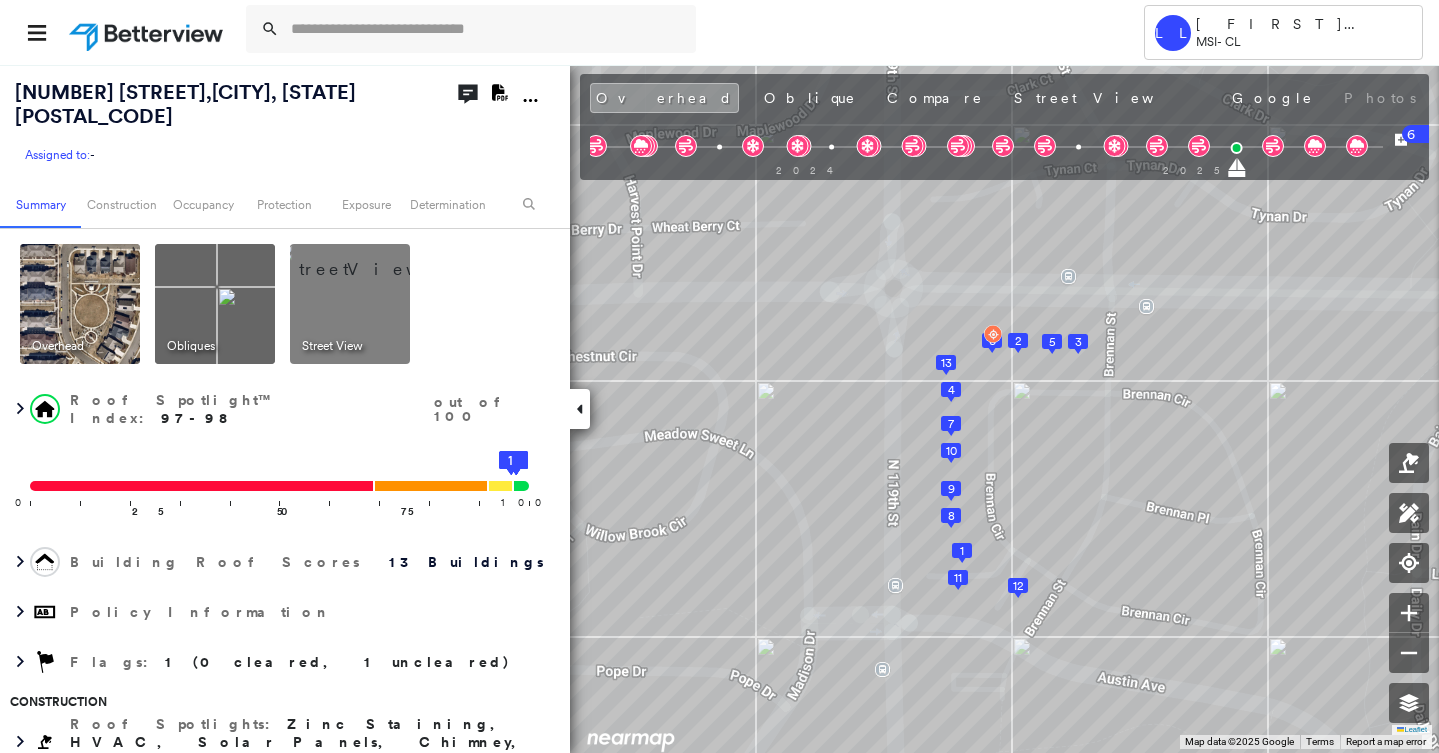 scroll, scrollTop: 0, scrollLeft: 0, axis: both 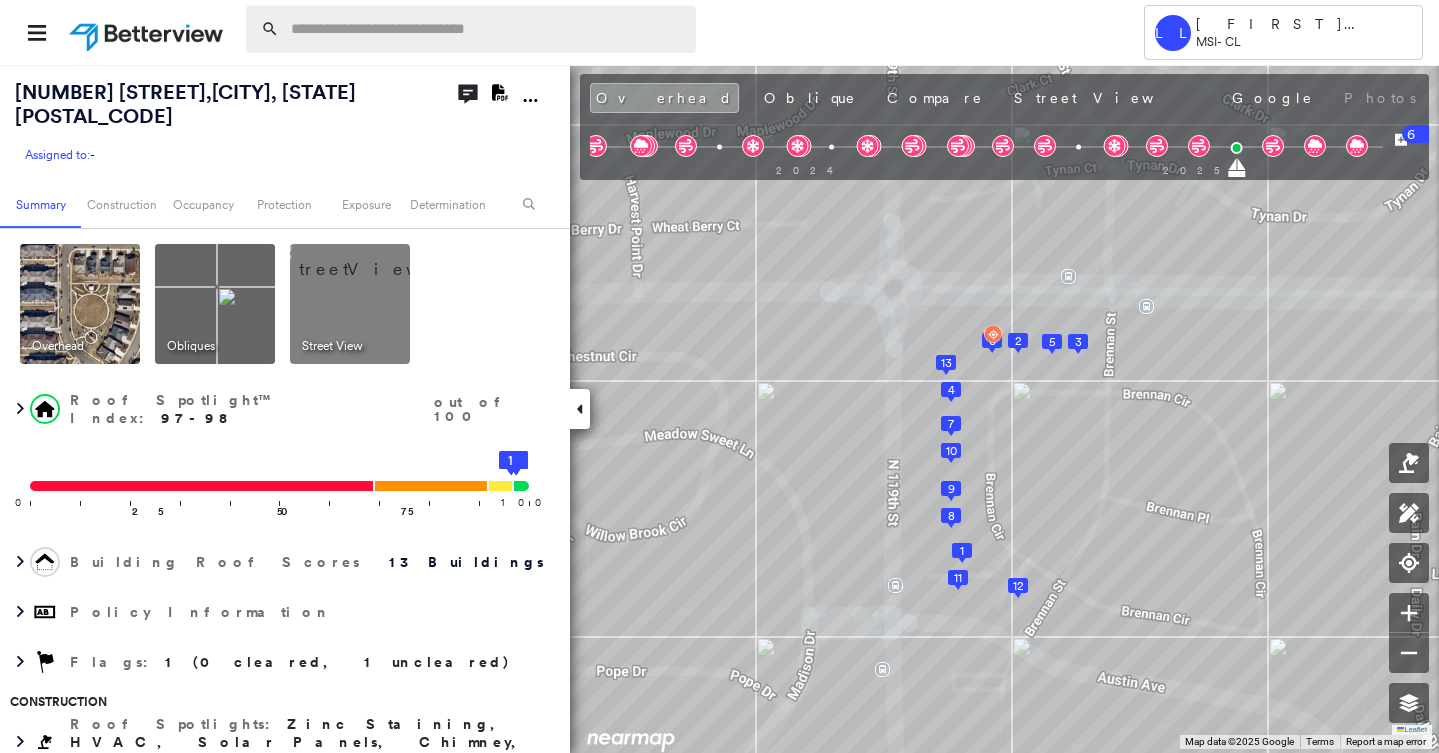 click at bounding box center [487, 29] 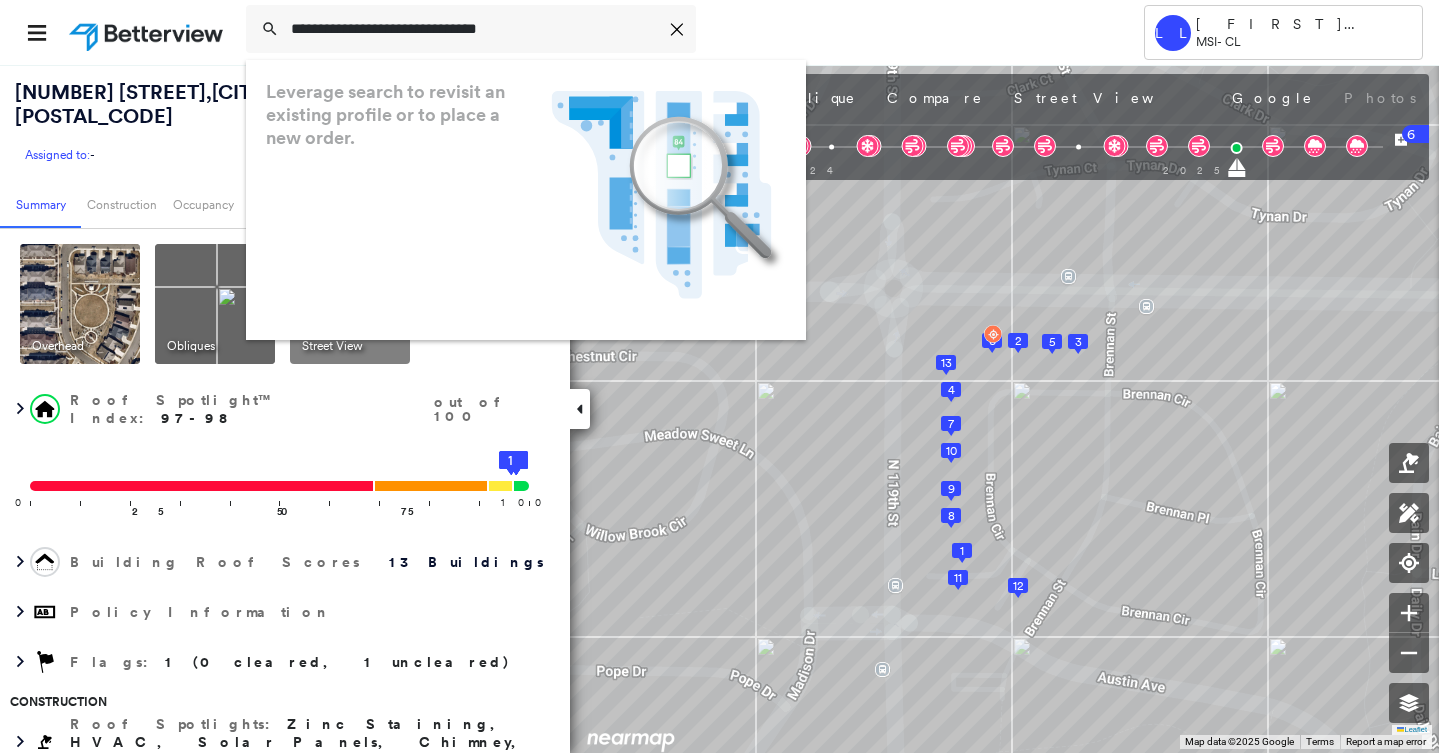 type on "**********" 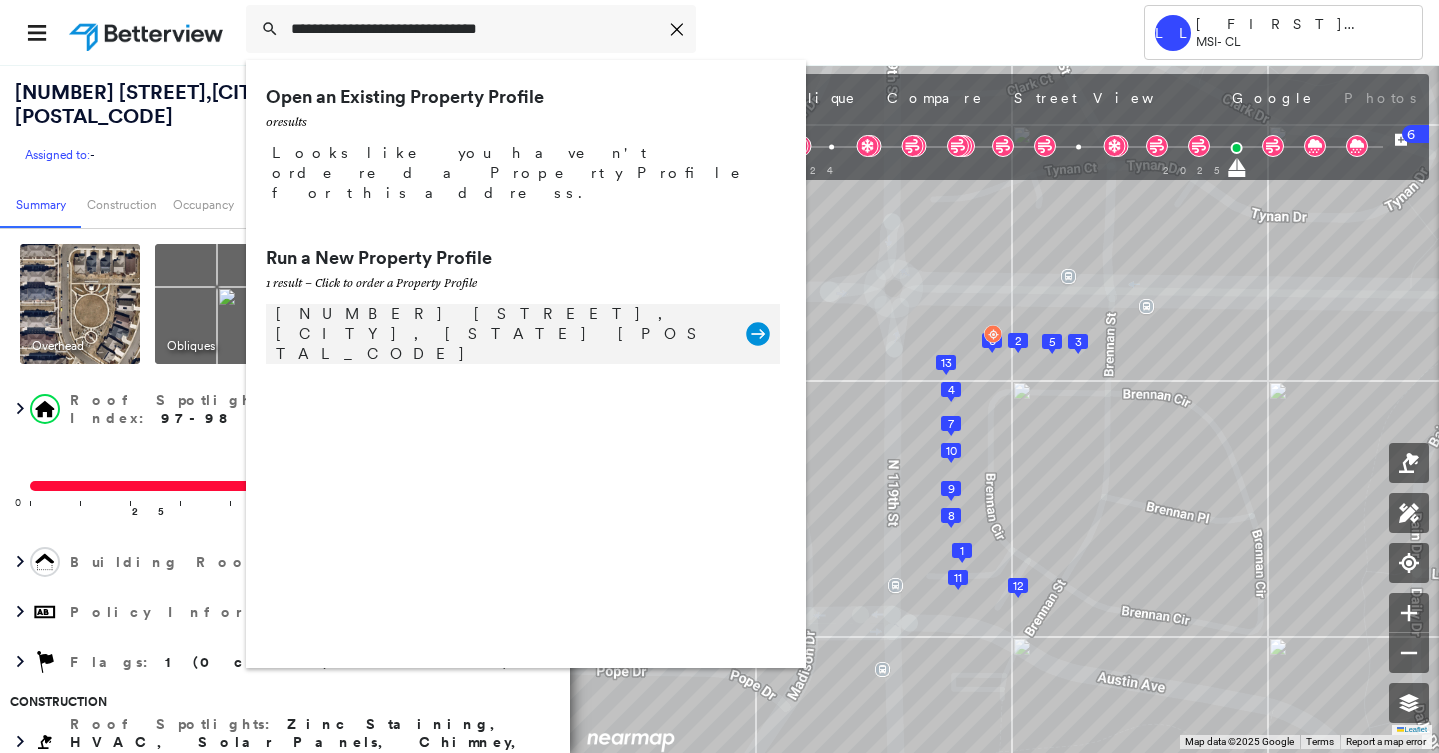 click on "[NUMBER] [STREET], [CITY], [STATE] [POSTAL_CODE]" at bounding box center [501, 334] 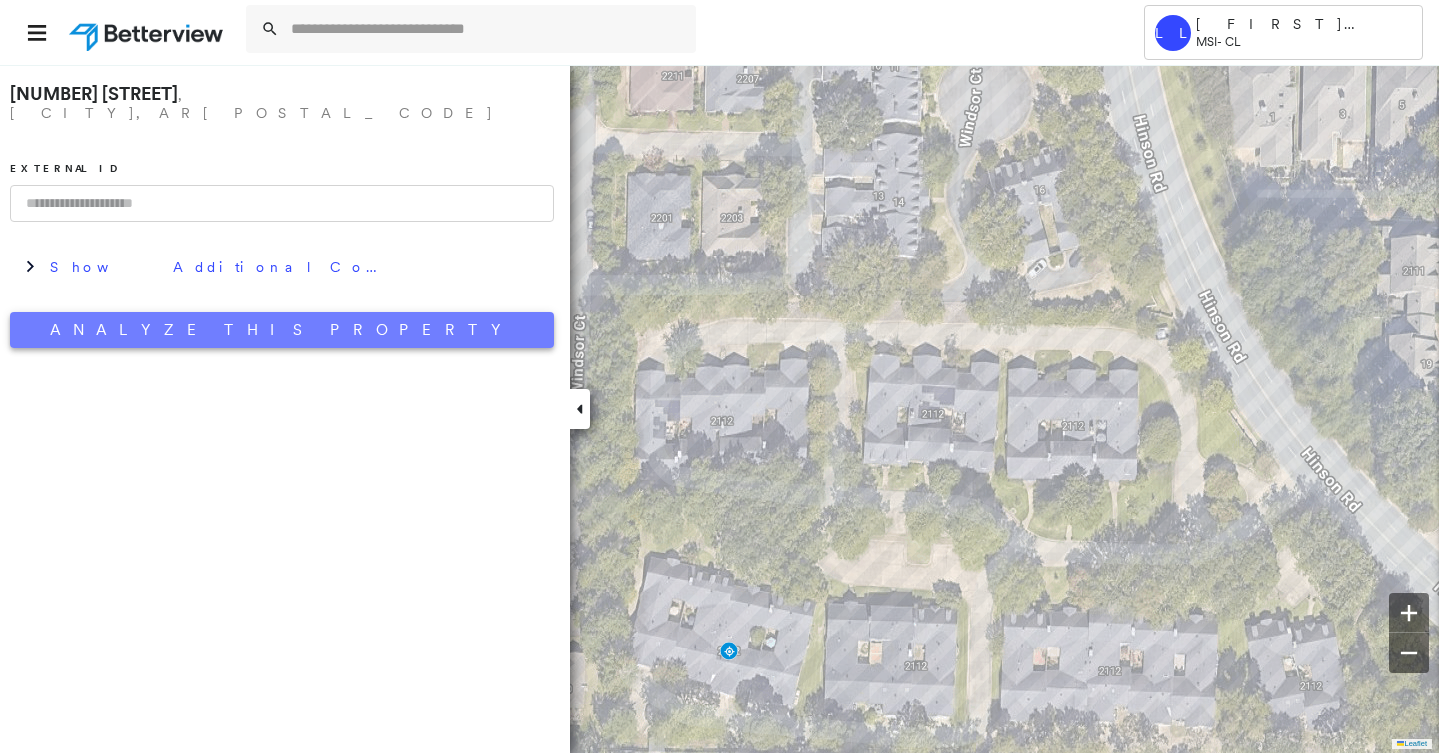 click on "Analyze This Property" at bounding box center (282, 330) 